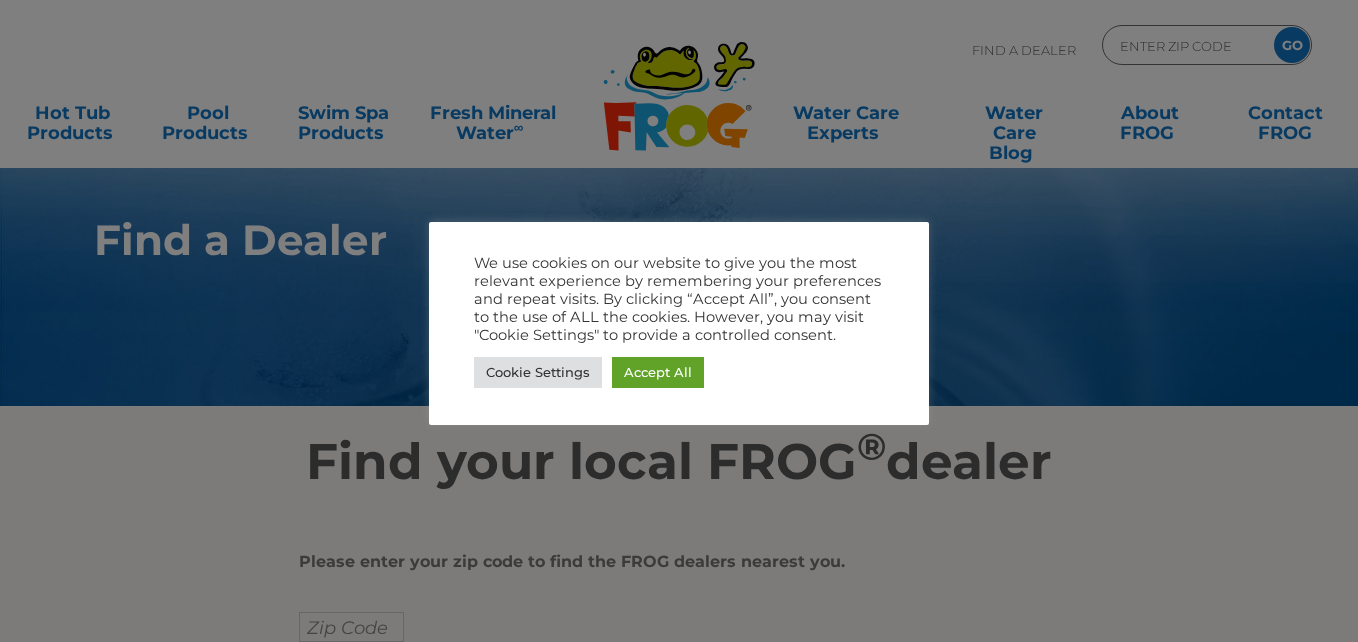 scroll, scrollTop: 0, scrollLeft: 0, axis: both 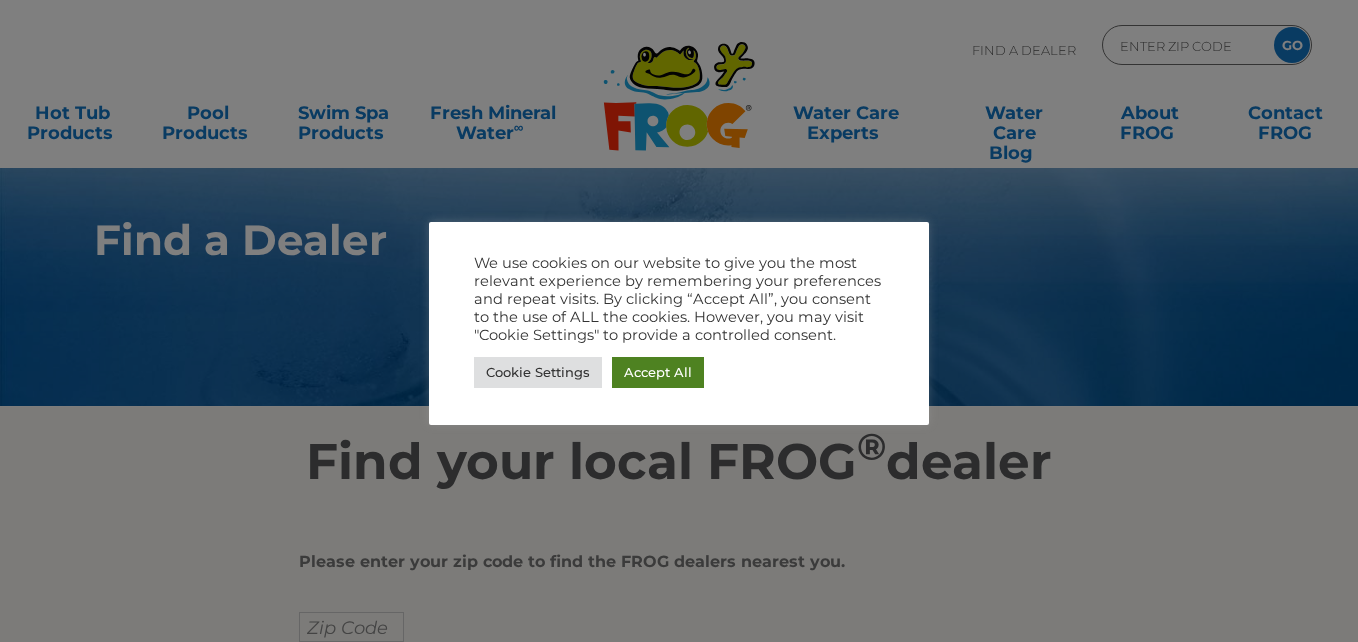 click on "Accept All" at bounding box center [658, 372] 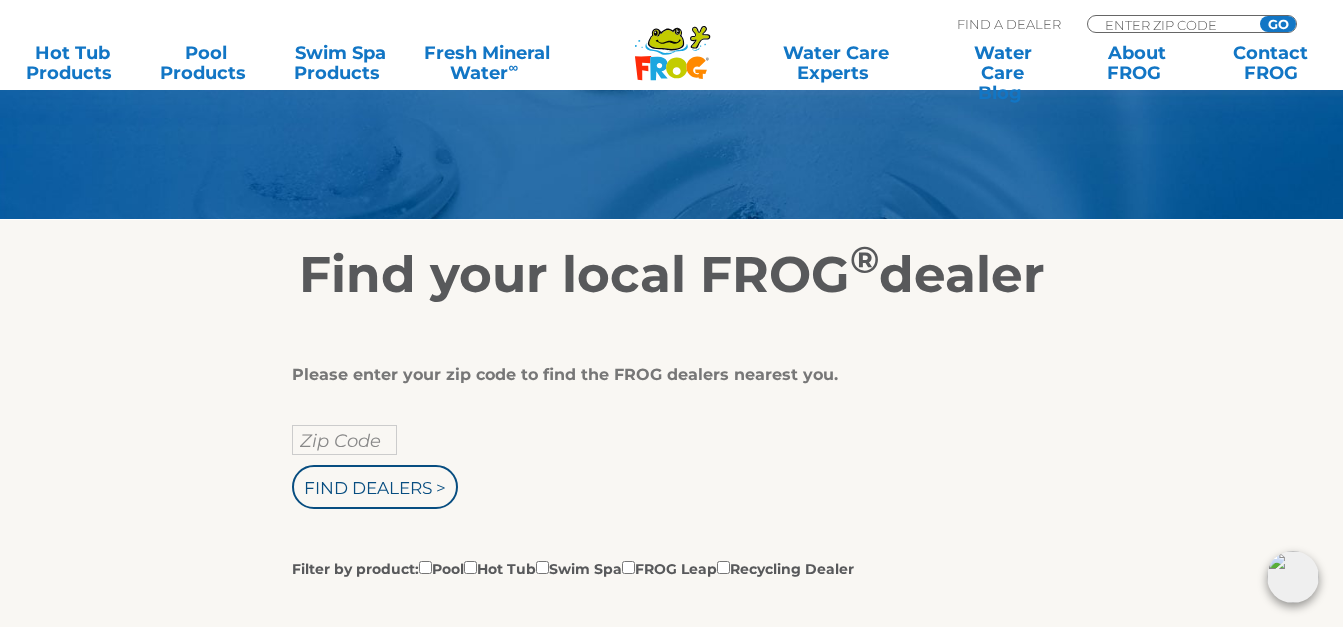 scroll, scrollTop: 200, scrollLeft: 0, axis: vertical 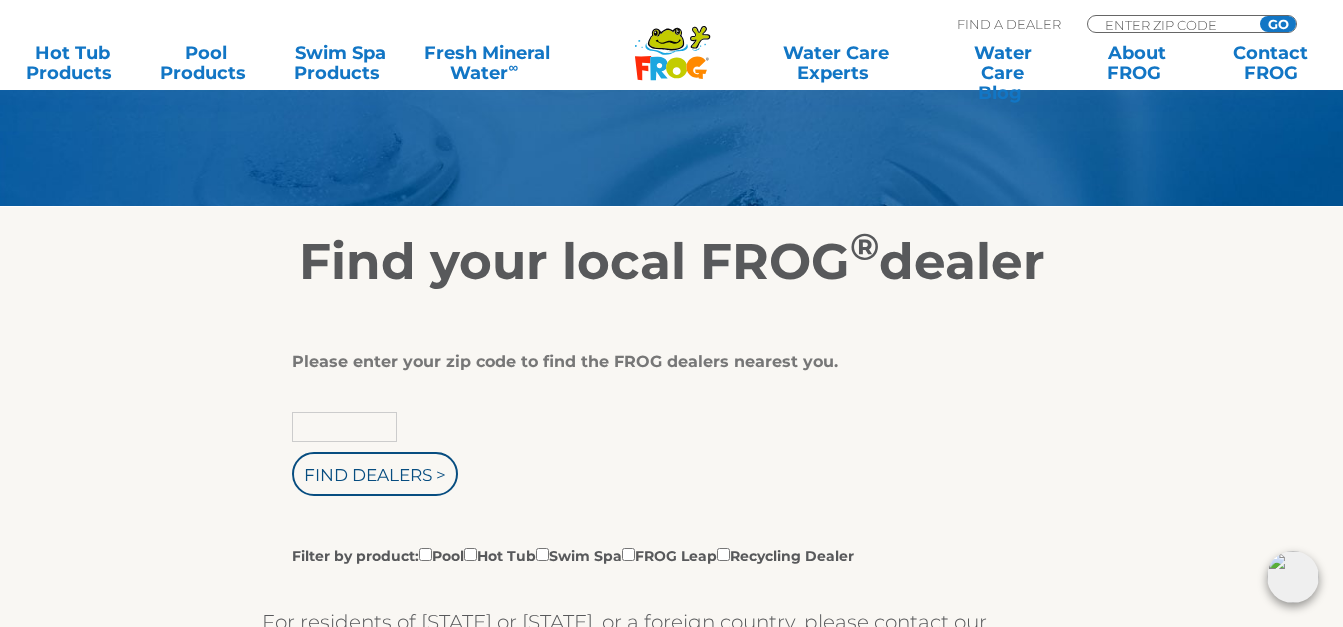 click at bounding box center (344, 427) 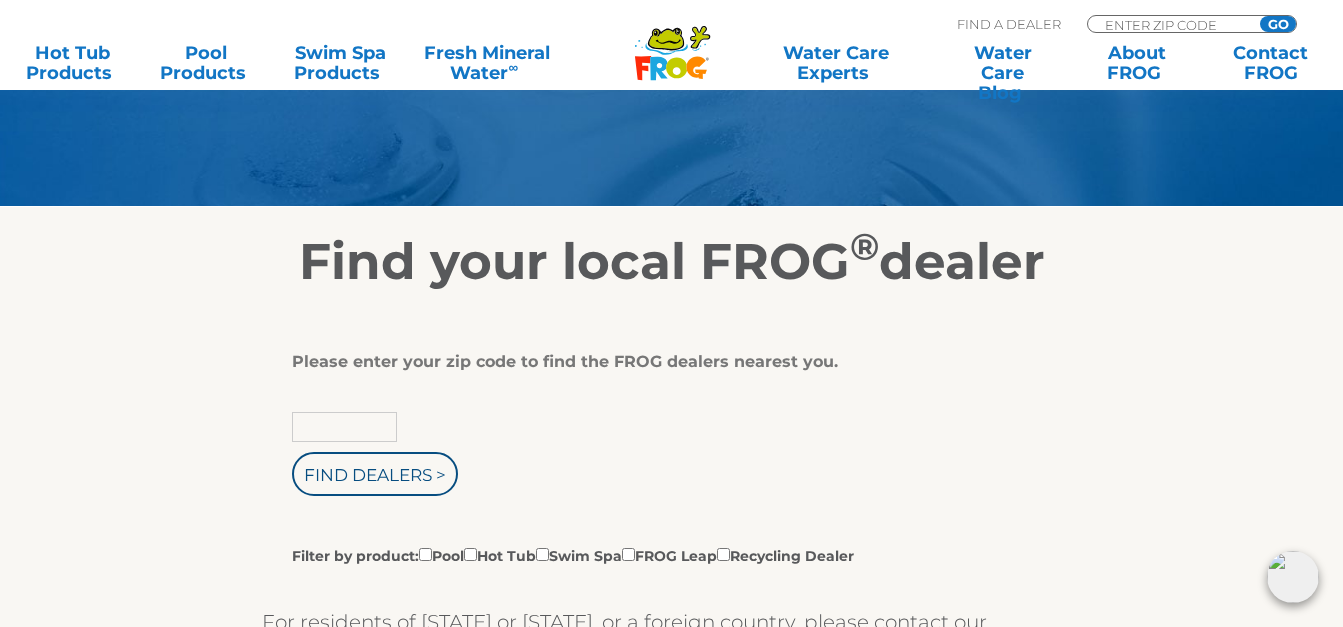 type on "37397" 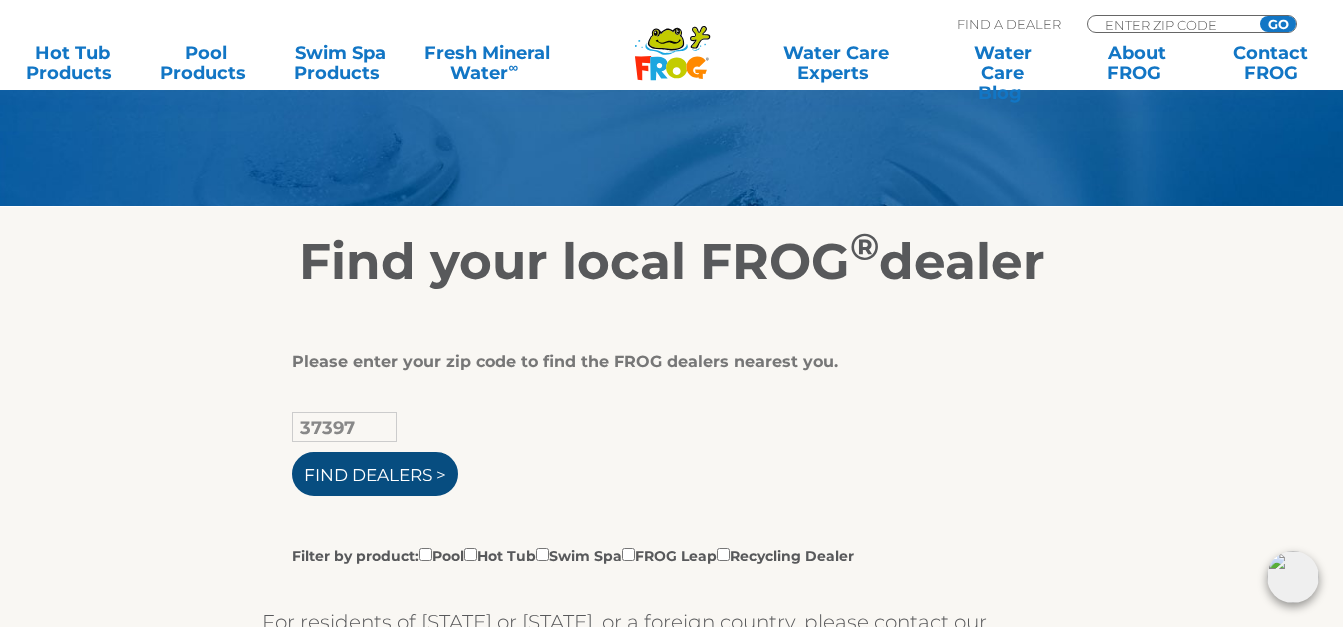 click on "Find Dealers >" at bounding box center [375, 474] 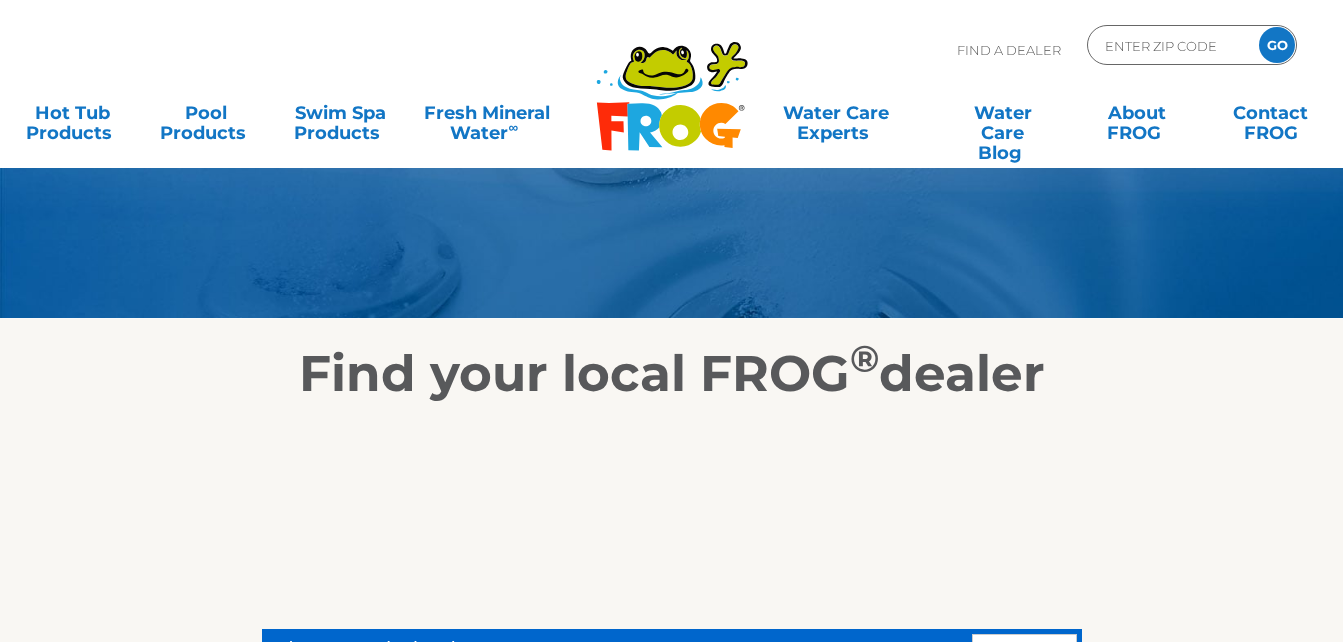 scroll, scrollTop: 200, scrollLeft: 0, axis: vertical 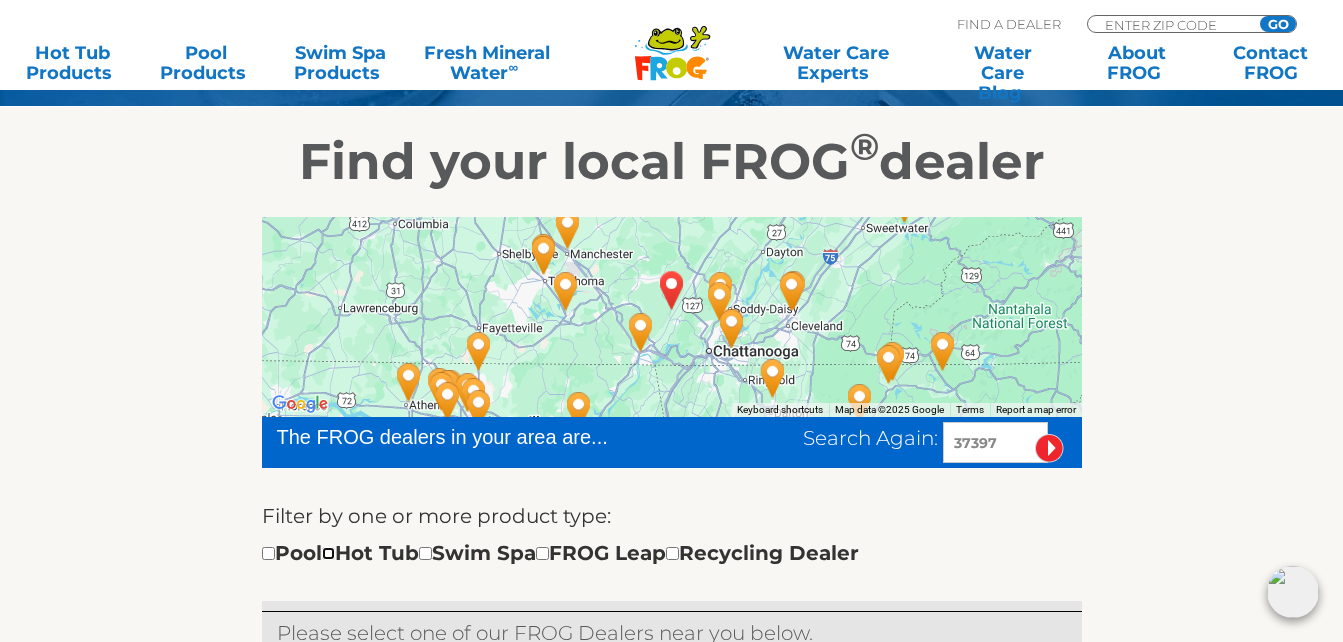 click at bounding box center [328, 553] 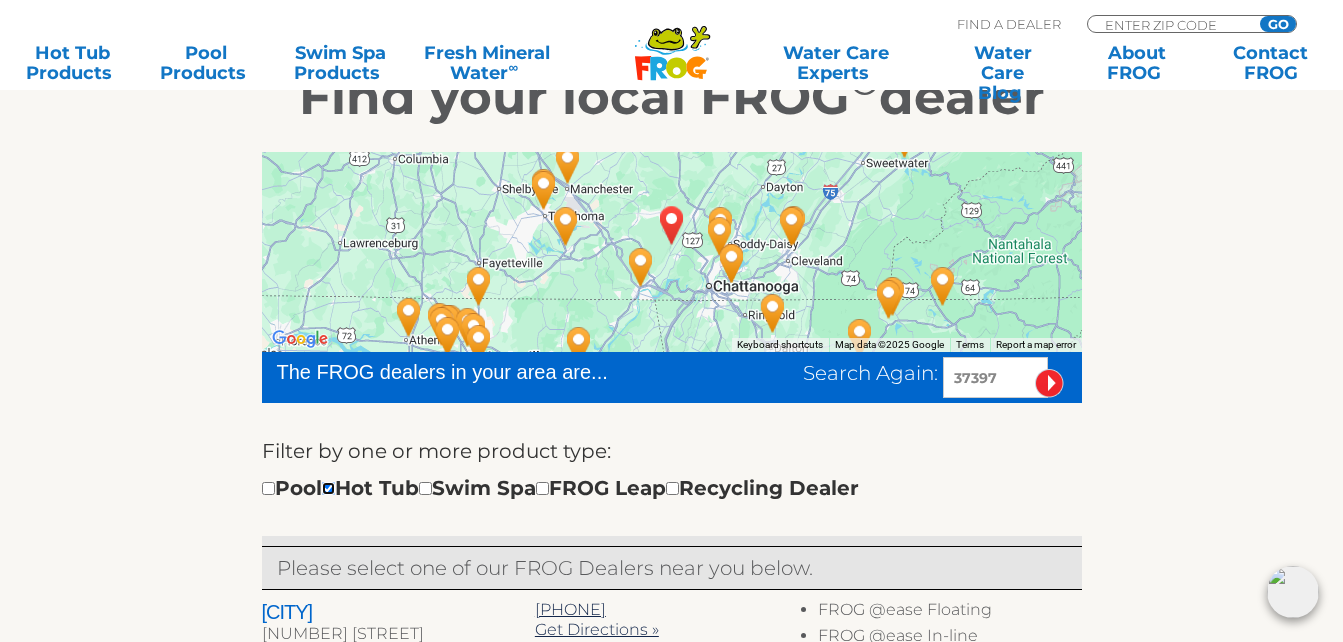 scroll, scrollTop: 400, scrollLeft: 0, axis: vertical 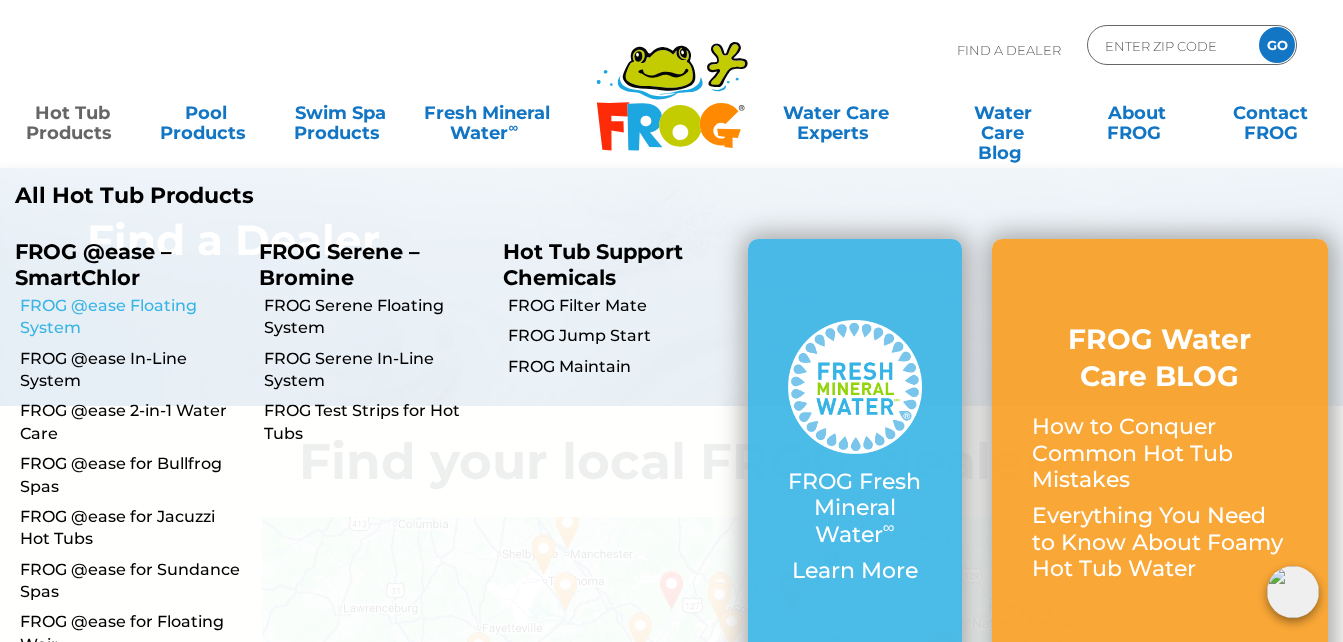 click on "FROG @ease Floating System" at bounding box center [132, 317] 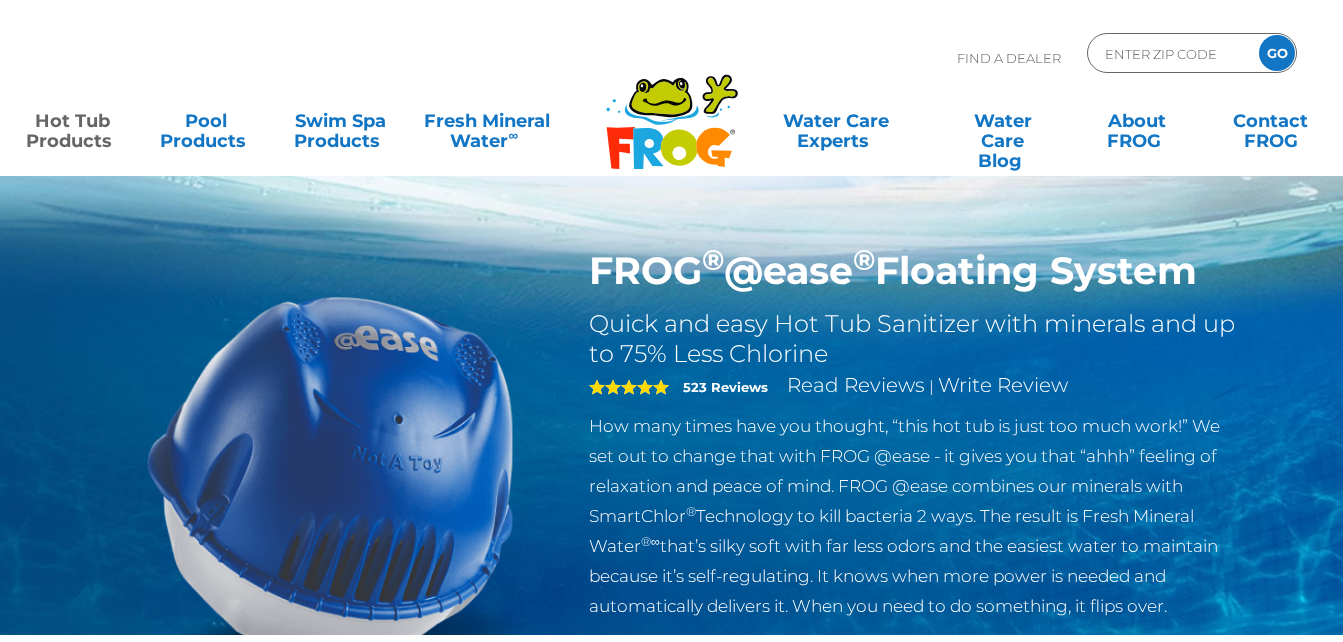 scroll, scrollTop: 0, scrollLeft: 0, axis: both 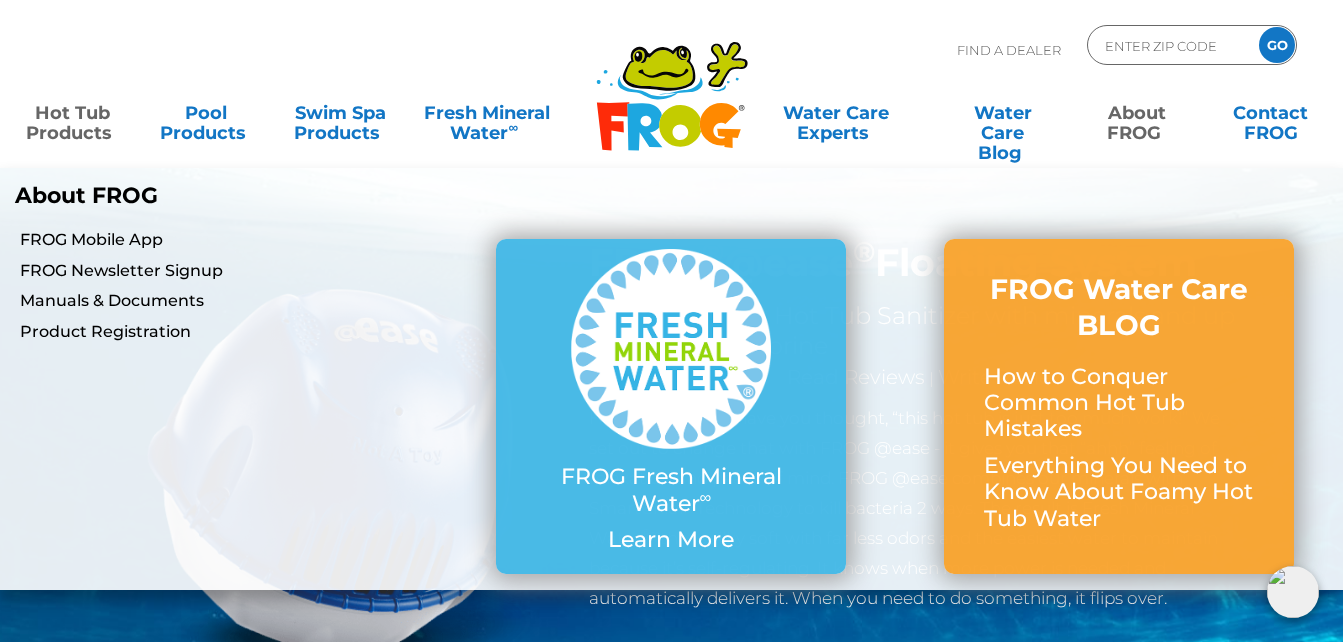 click on "About  FROG" at bounding box center [1137, 113] 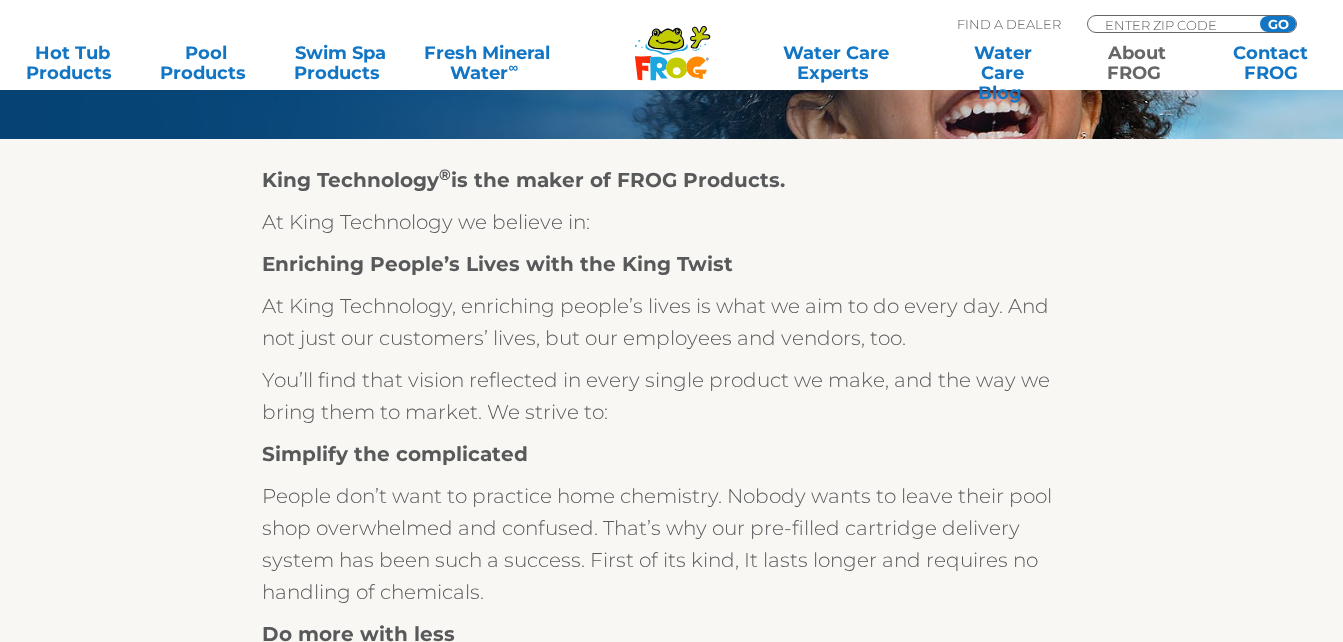 scroll, scrollTop: 300, scrollLeft: 0, axis: vertical 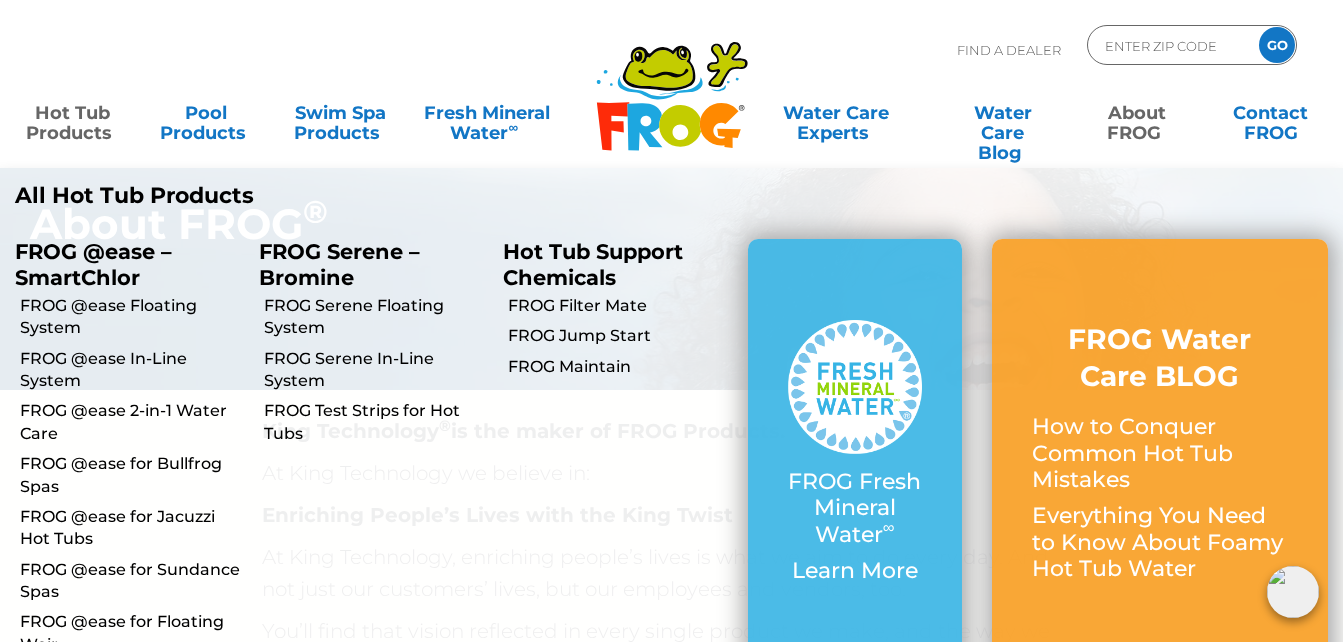 click on "Hot Tub  Products" at bounding box center (72, 113) 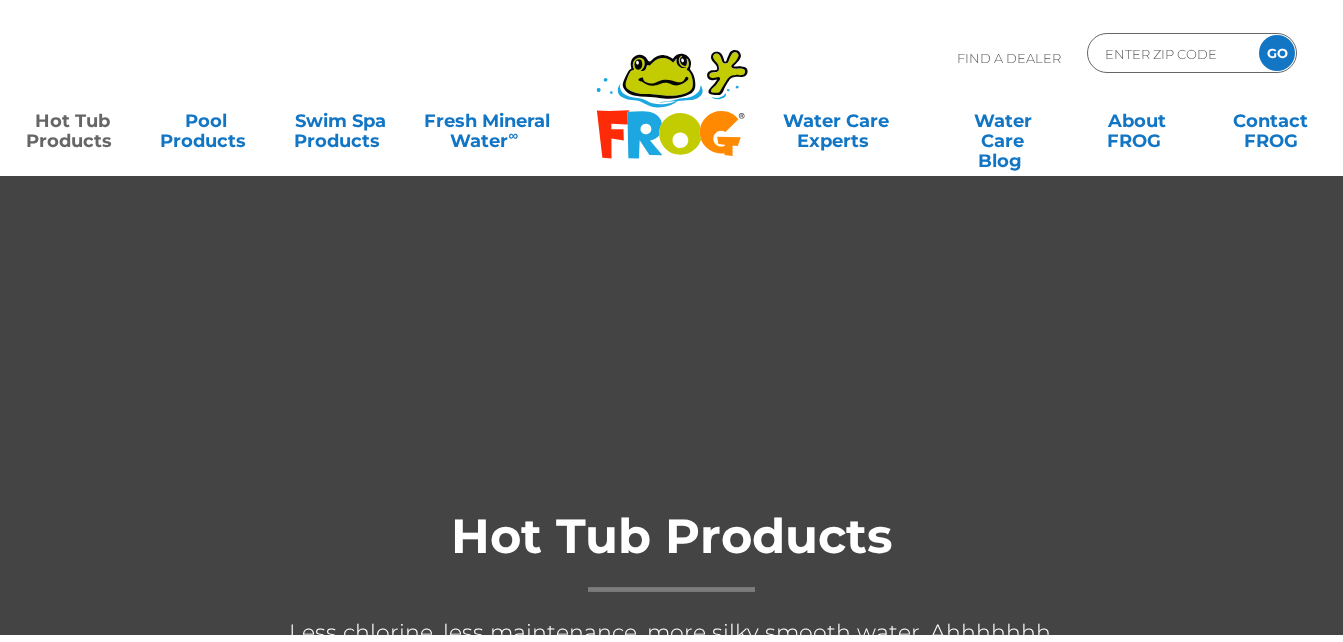 scroll, scrollTop: 0, scrollLeft: 0, axis: both 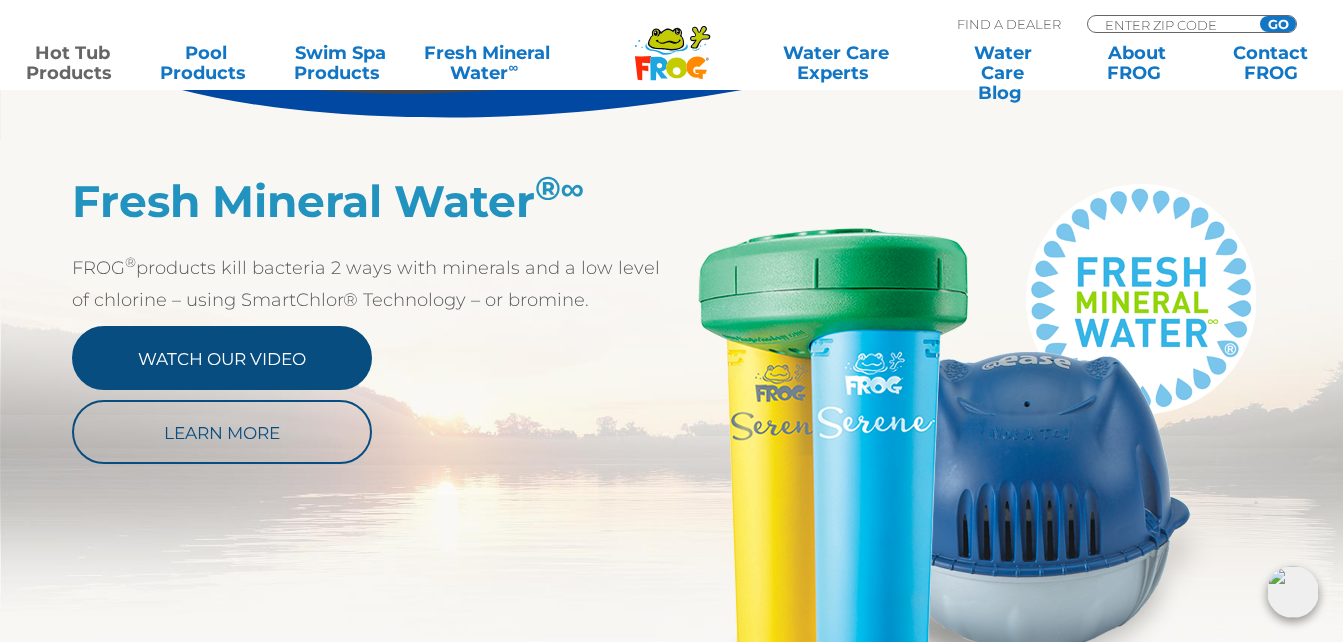 click on "Watch Our Video" at bounding box center [222, 358] 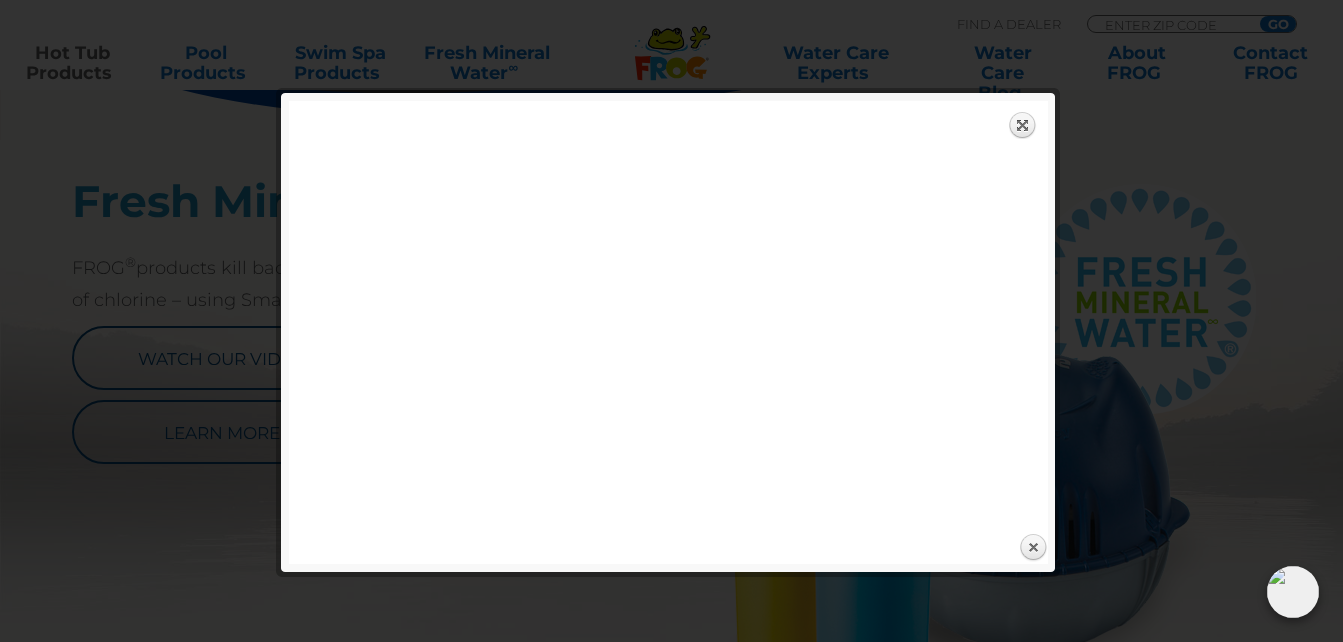 click at bounding box center (671, 2342) 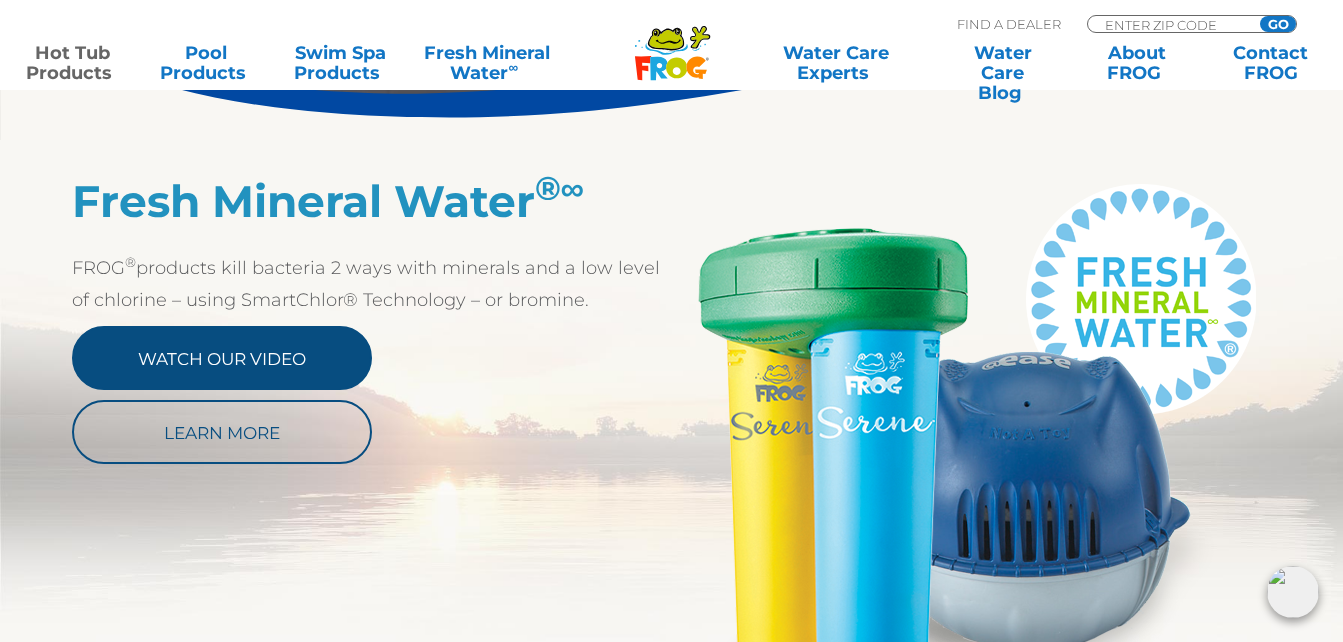 click on "Watch Our Video" at bounding box center (222, 358) 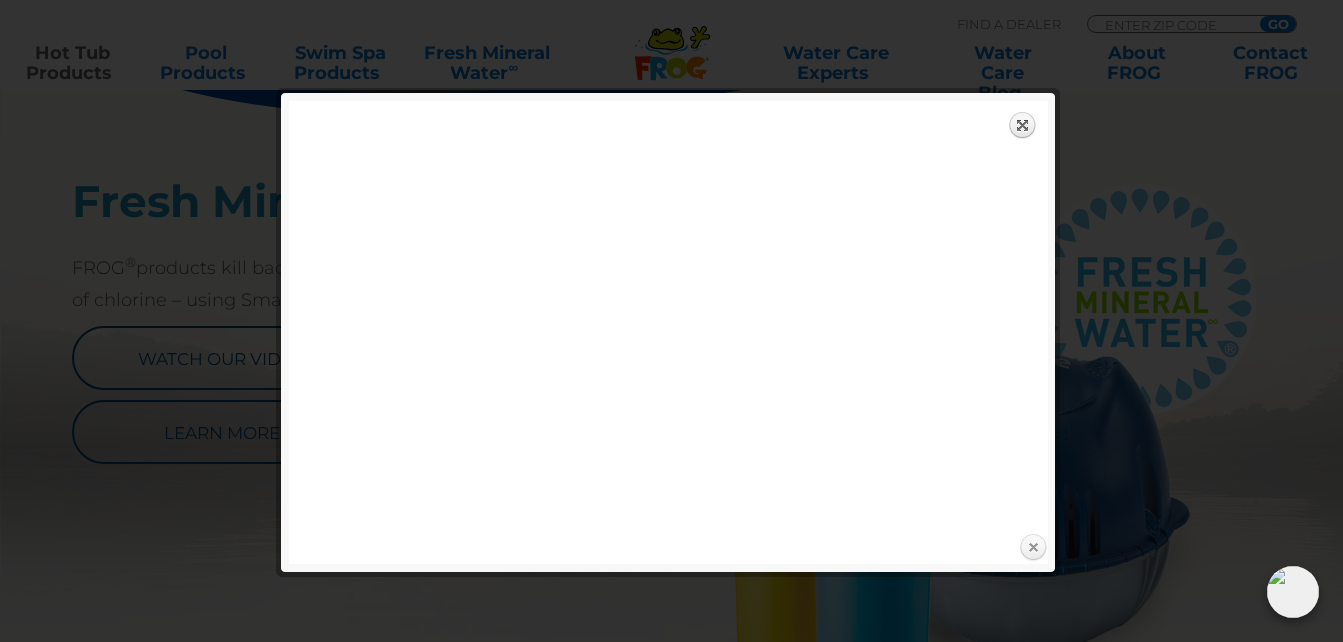 click on "Close" at bounding box center (1033, 548) 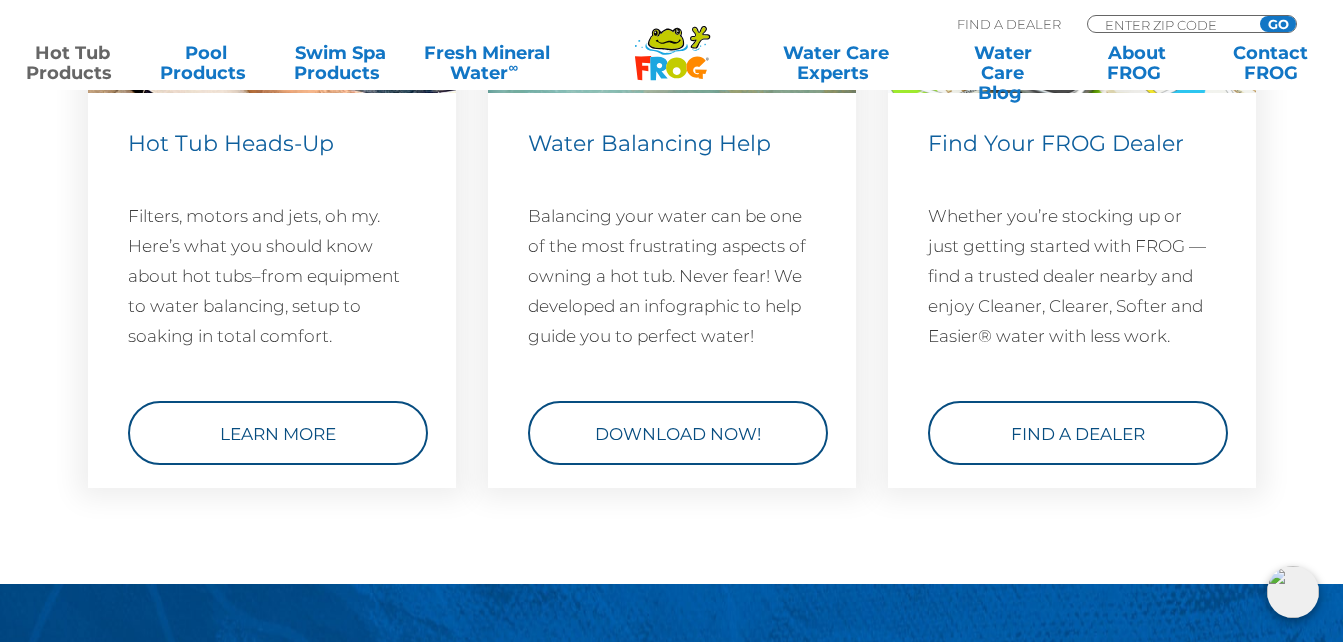 scroll, scrollTop: 6100, scrollLeft: 0, axis: vertical 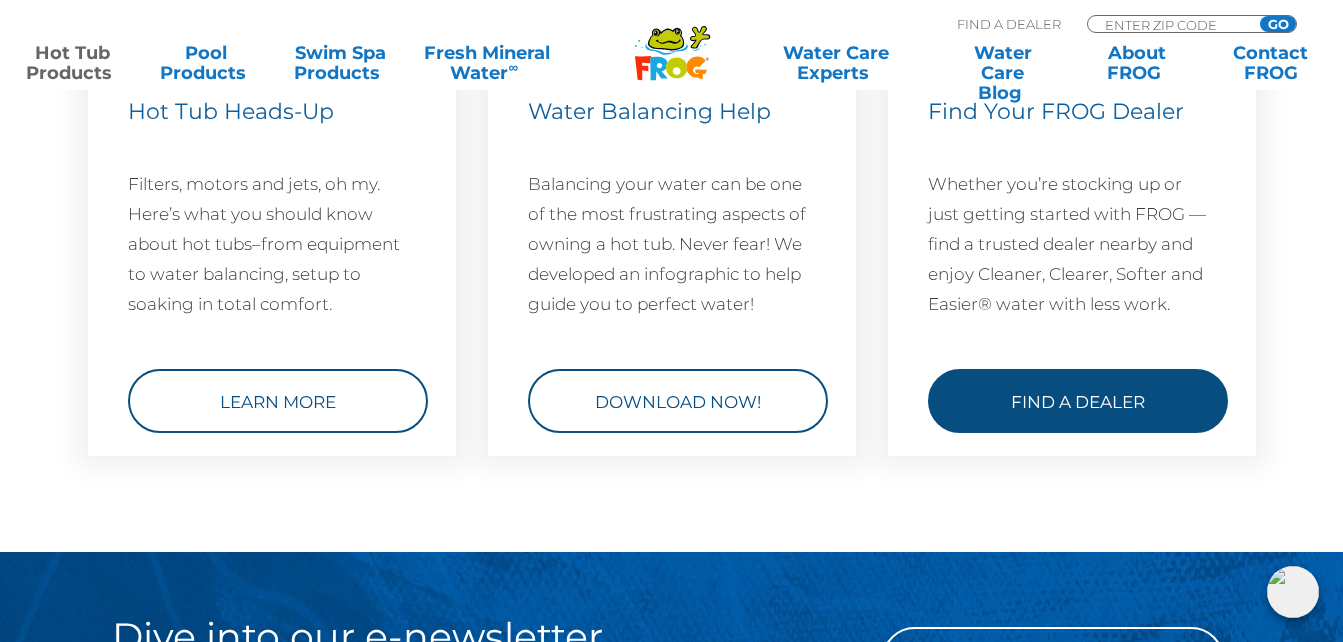 click on "Find a Dealer" at bounding box center (1078, 401) 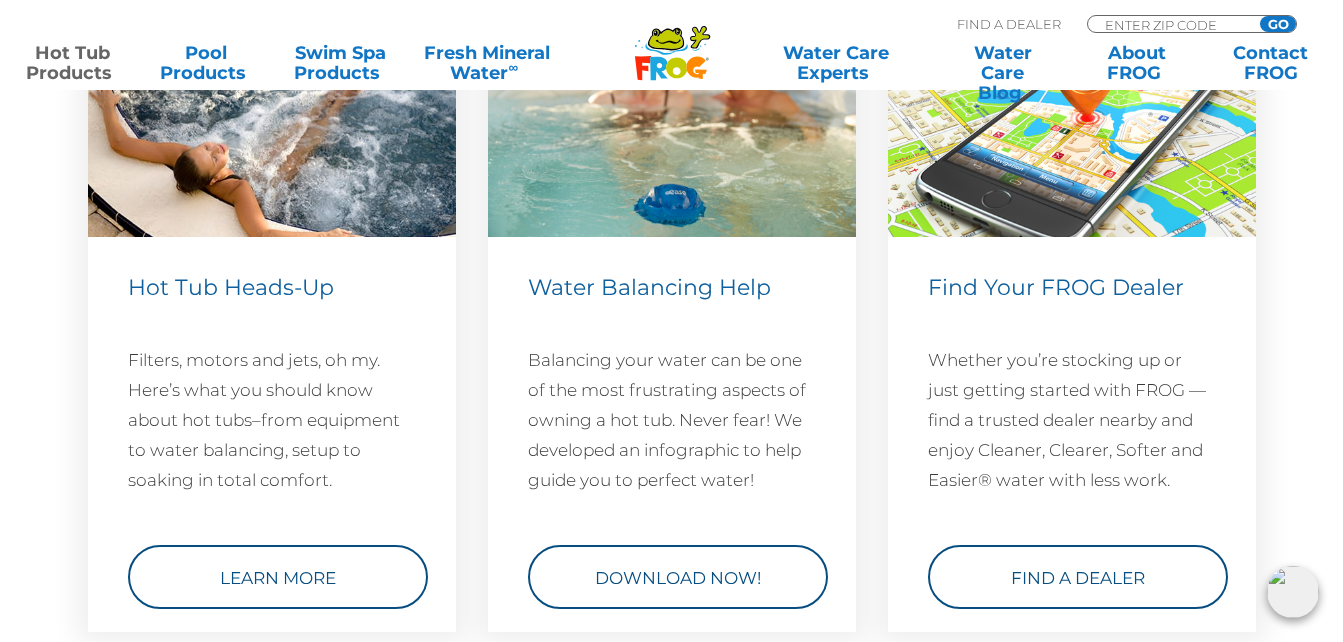 scroll, scrollTop: 6000, scrollLeft: 0, axis: vertical 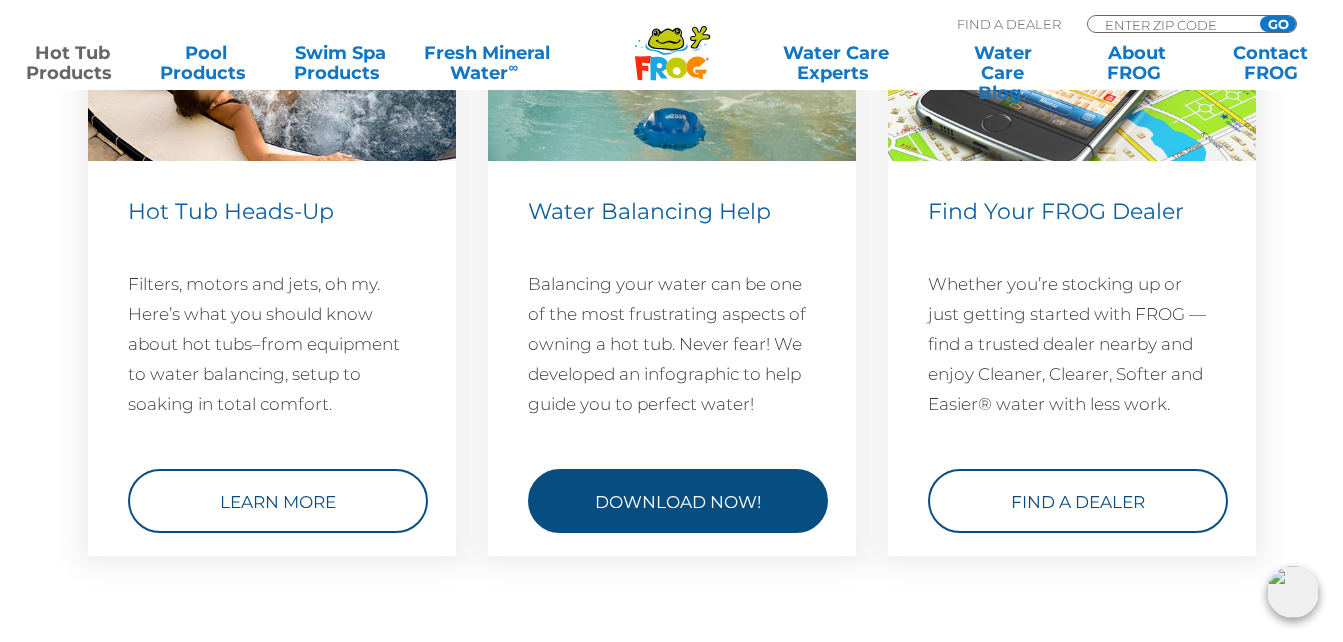 click on "Download Now!" at bounding box center (678, 501) 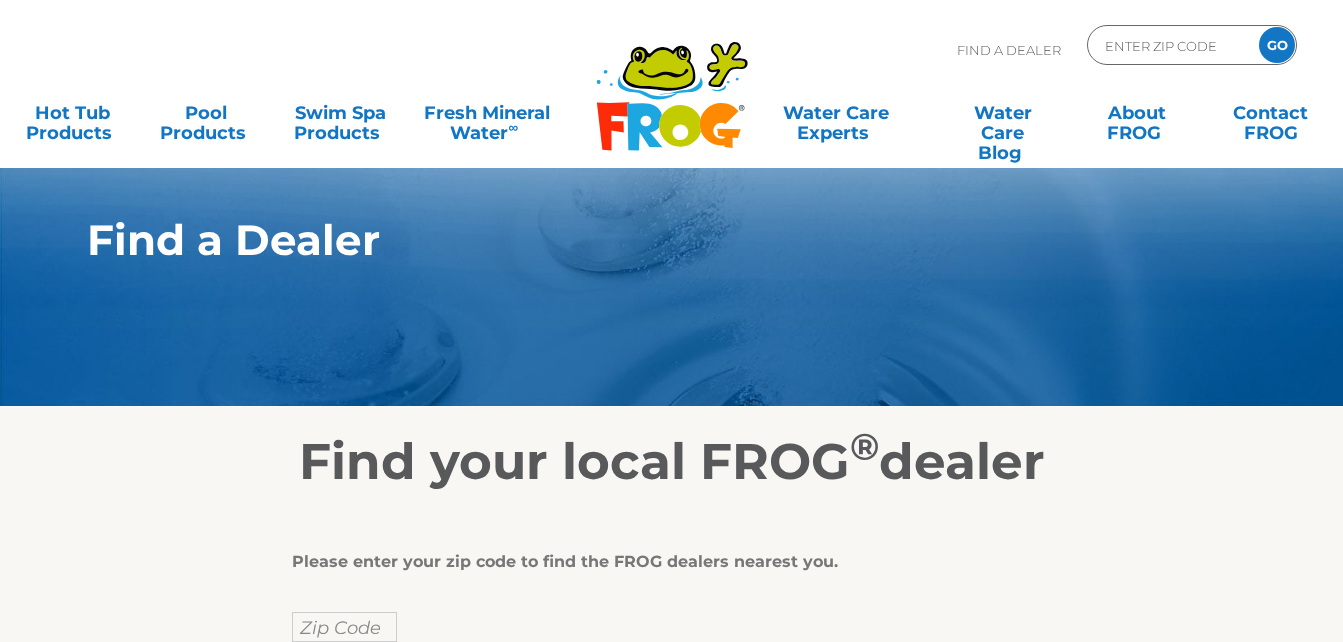 scroll, scrollTop: 0, scrollLeft: 0, axis: both 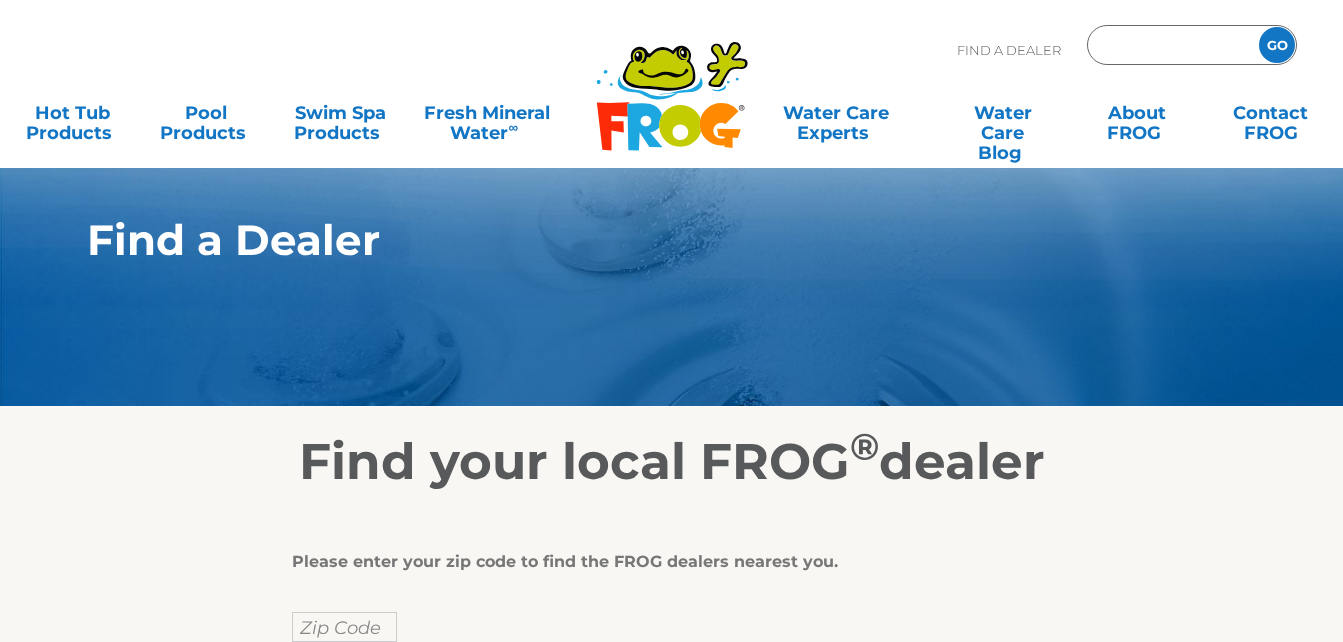 click at bounding box center [1170, 45] 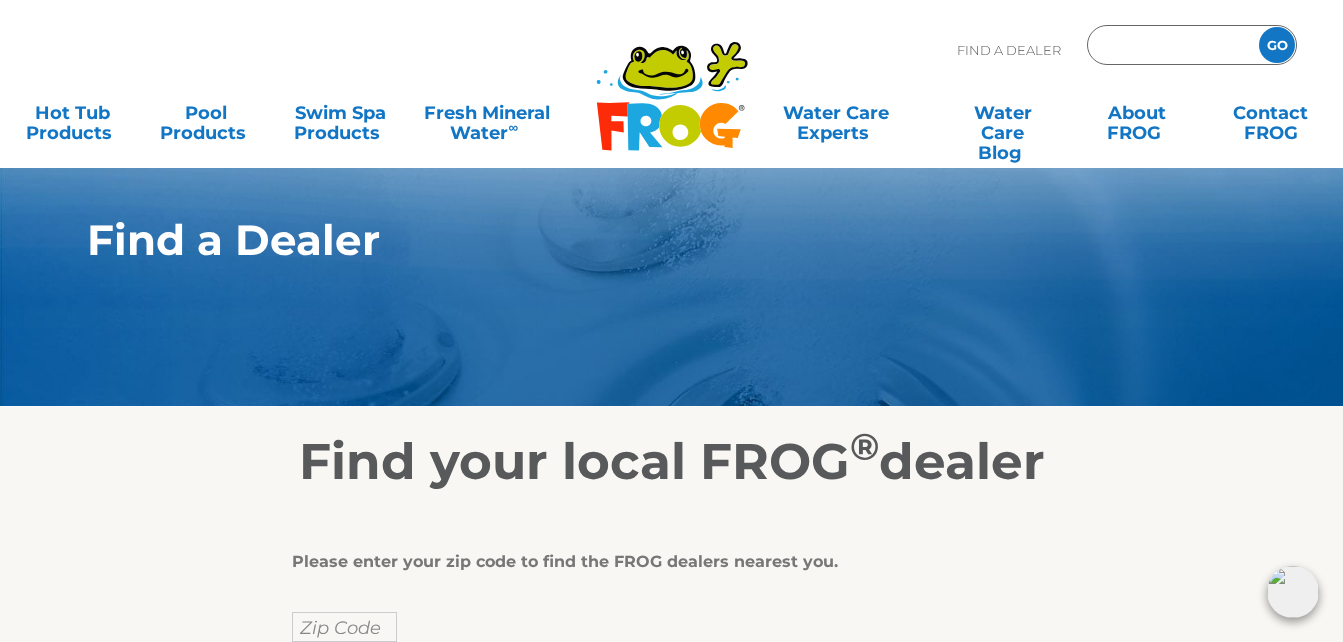 type on "37397" 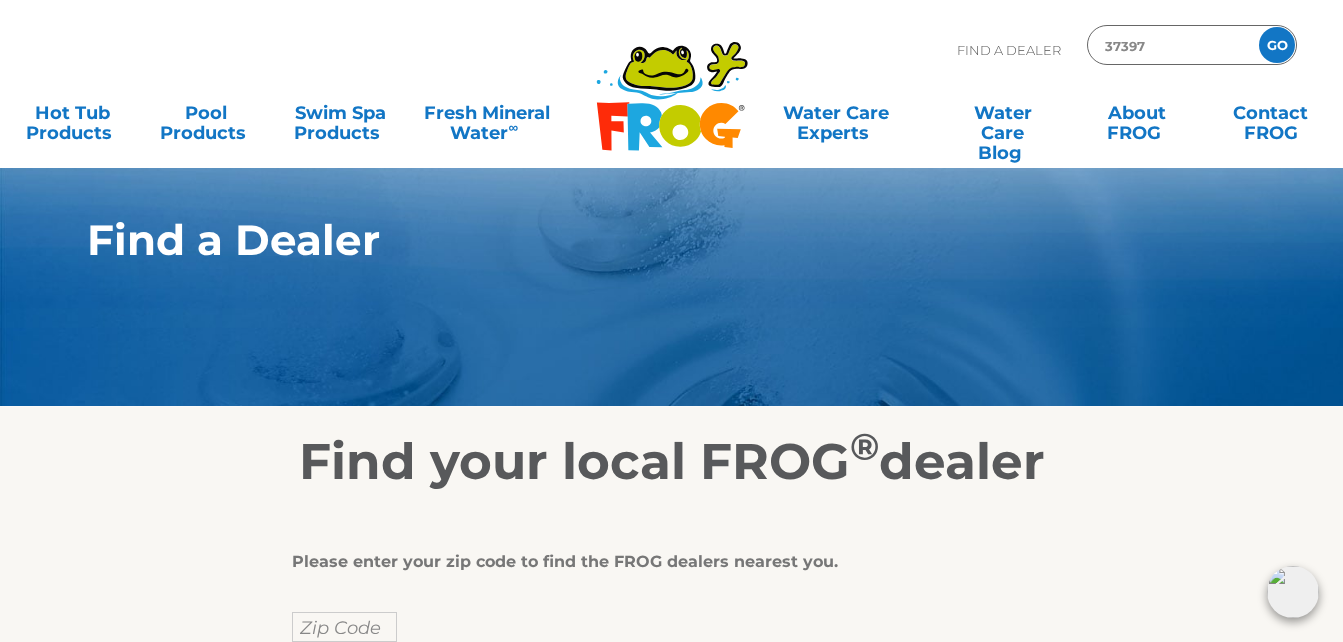 click on "GO" at bounding box center [1277, 45] 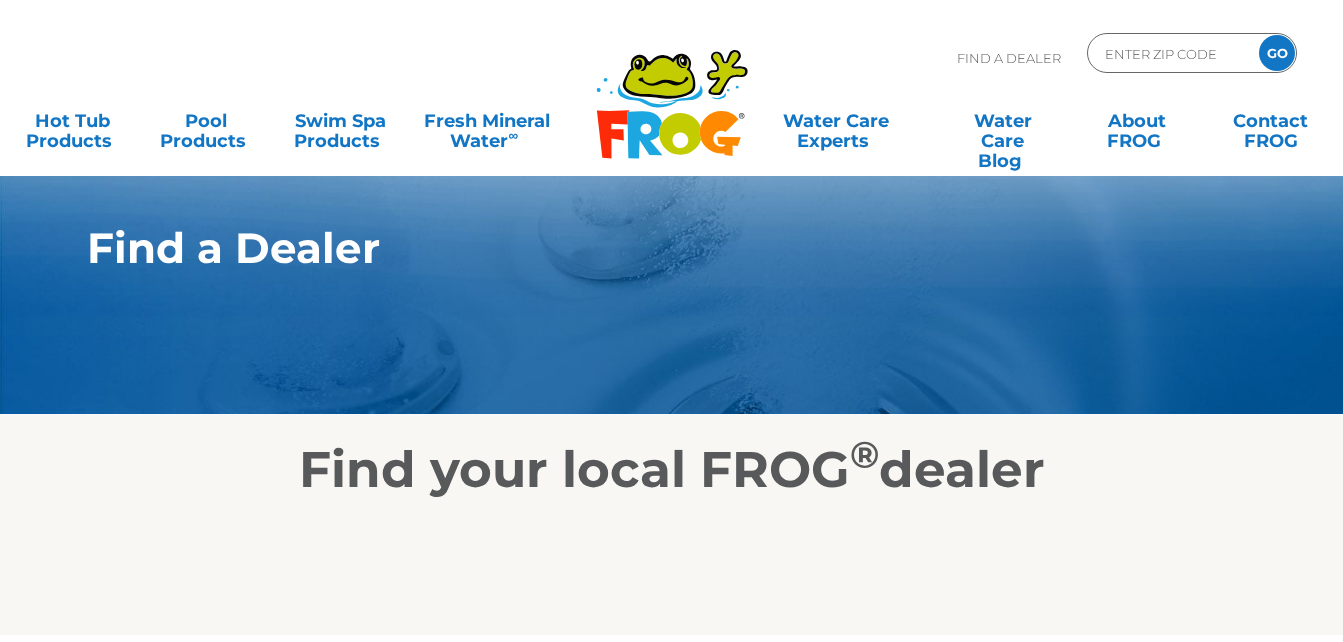 scroll, scrollTop: 0, scrollLeft: 0, axis: both 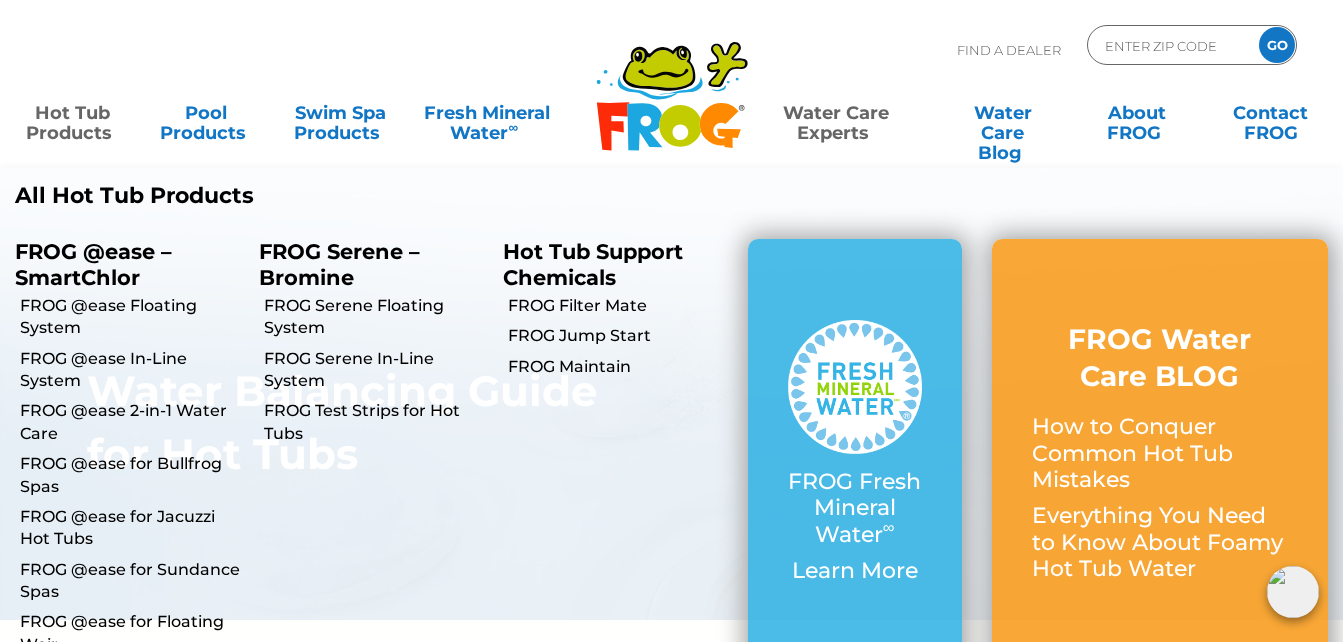 click on "Hot Tub  Products" at bounding box center (72, 113) 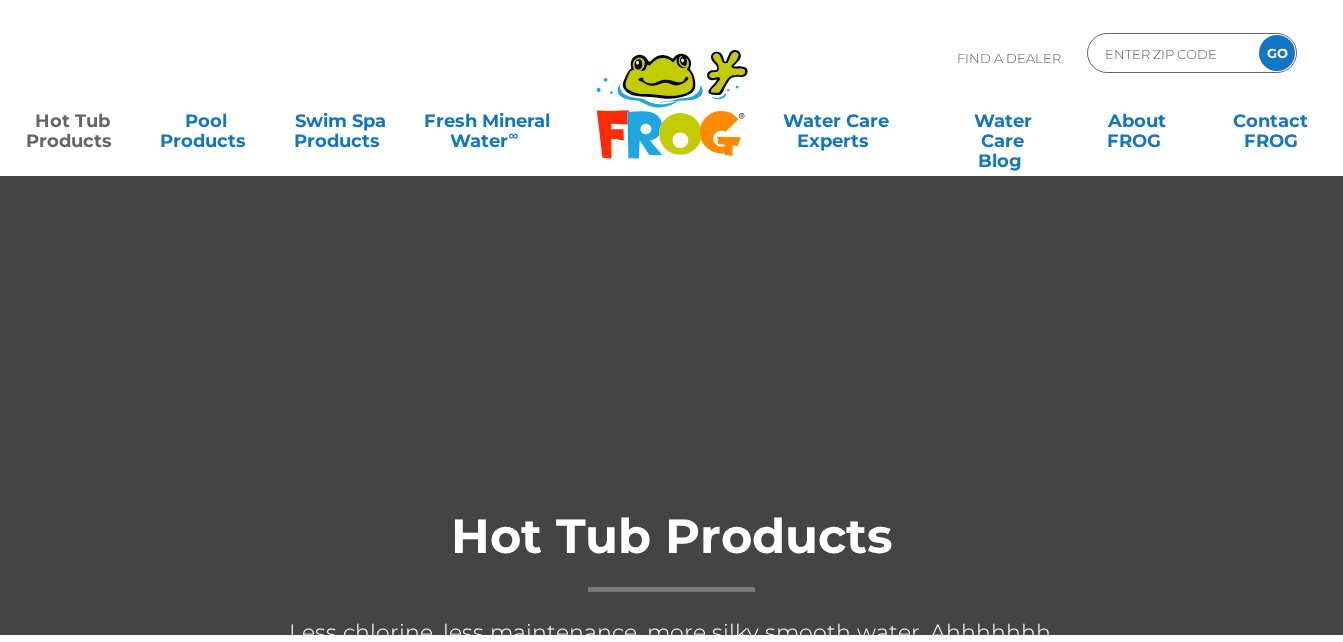 scroll, scrollTop: 0, scrollLeft: 0, axis: both 